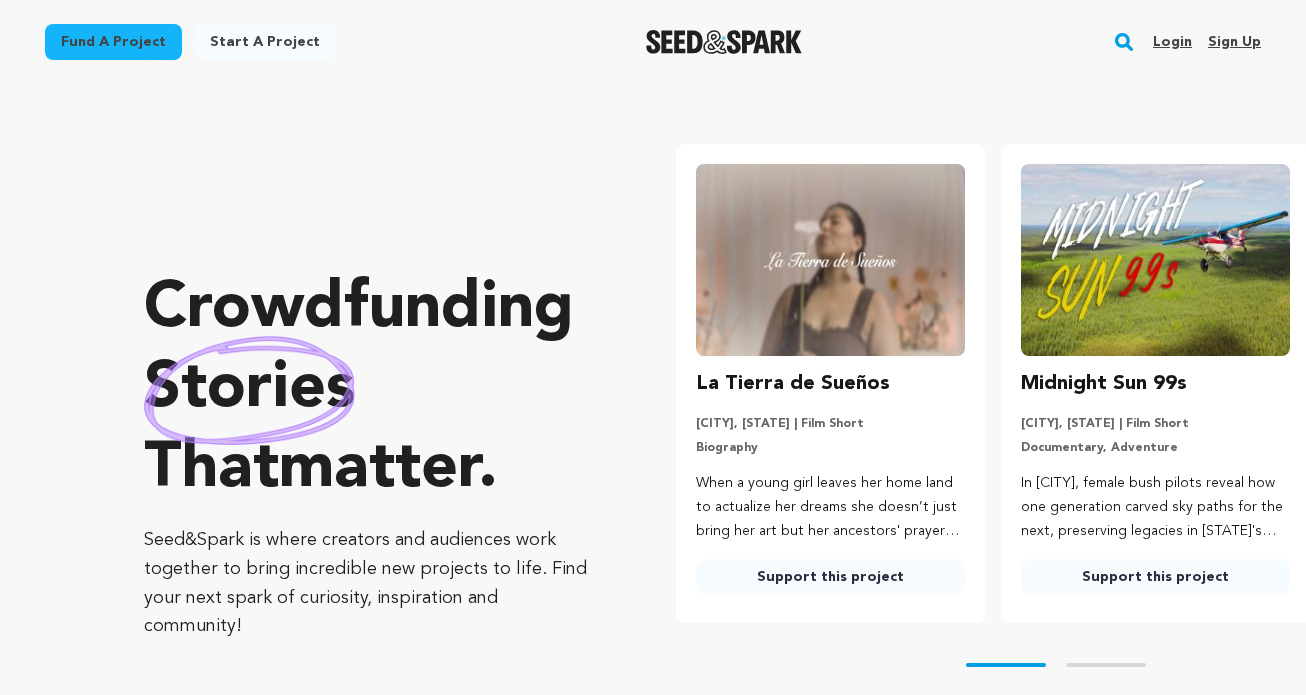 scroll, scrollTop: 0, scrollLeft: 0, axis: both 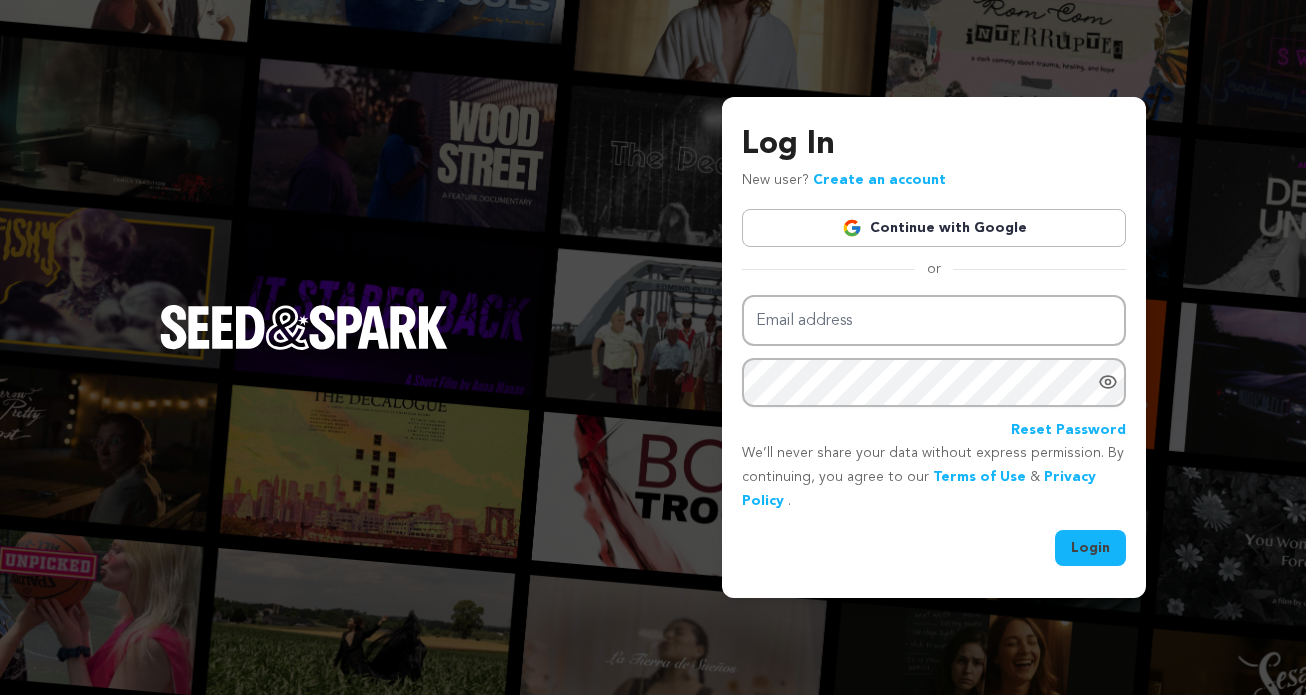 type on "[EMAIL]" 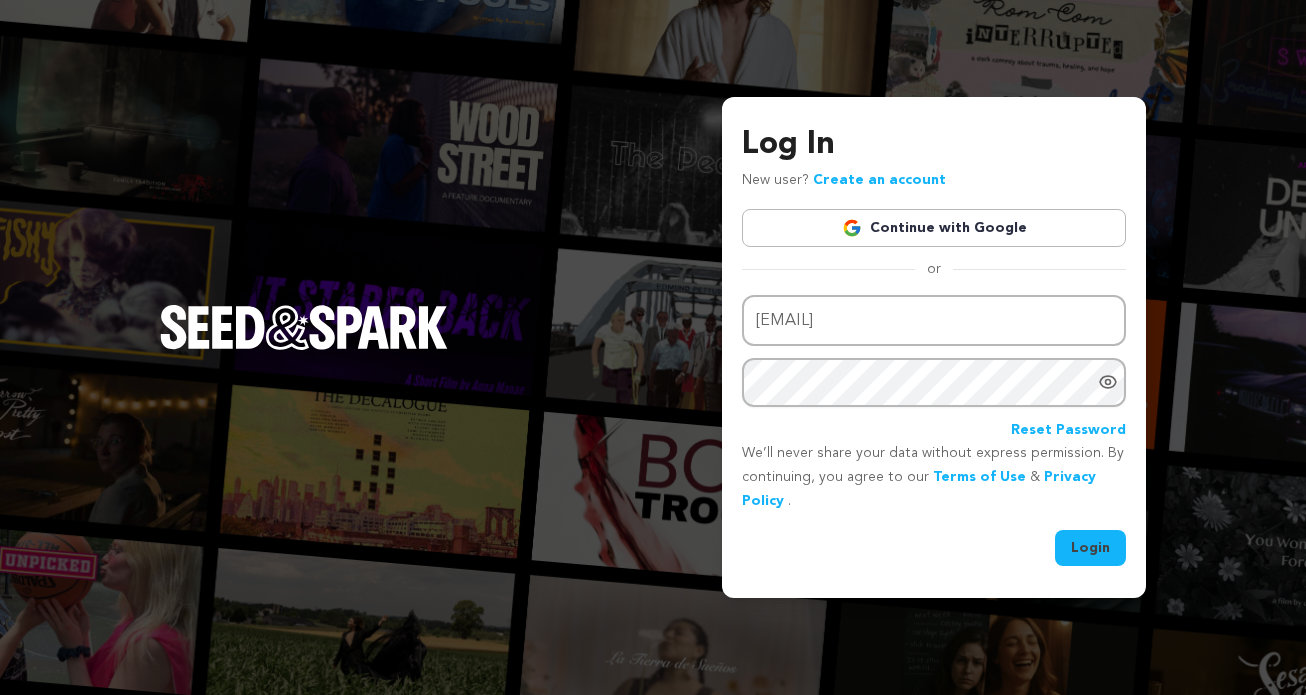 click on "Login" at bounding box center (1090, 548) 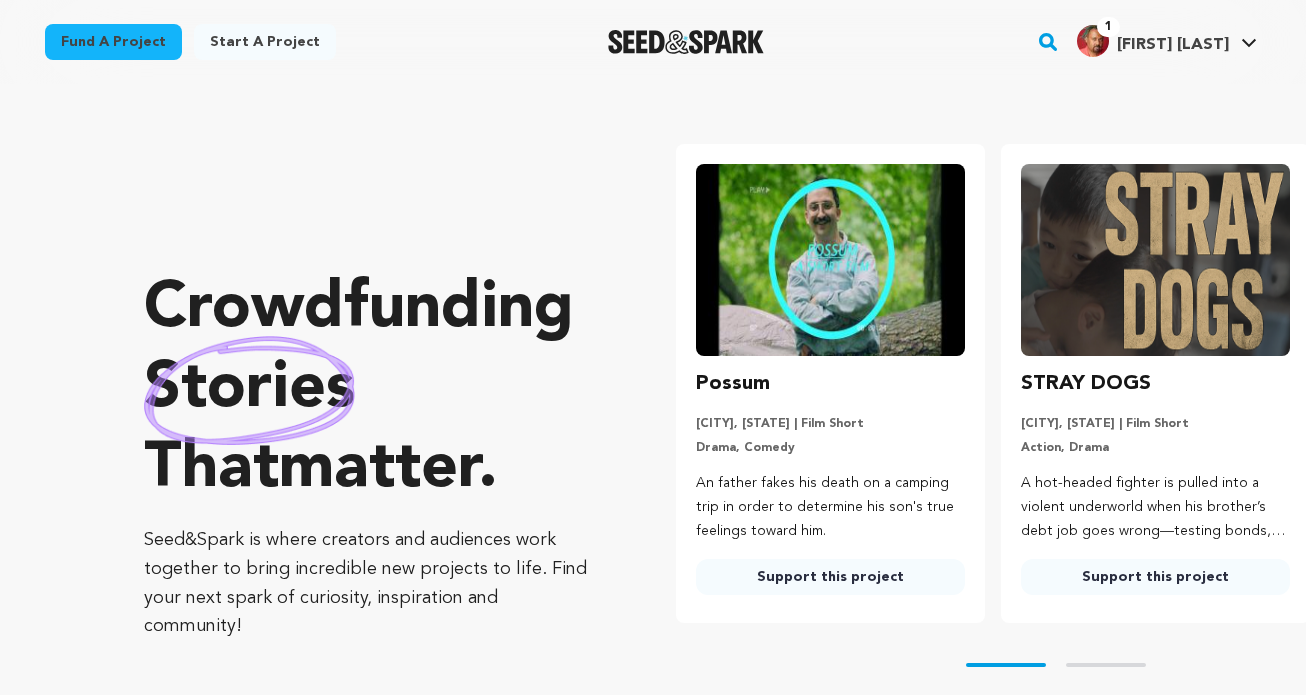 scroll, scrollTop: 0, scrollLeft: 0, axis: both 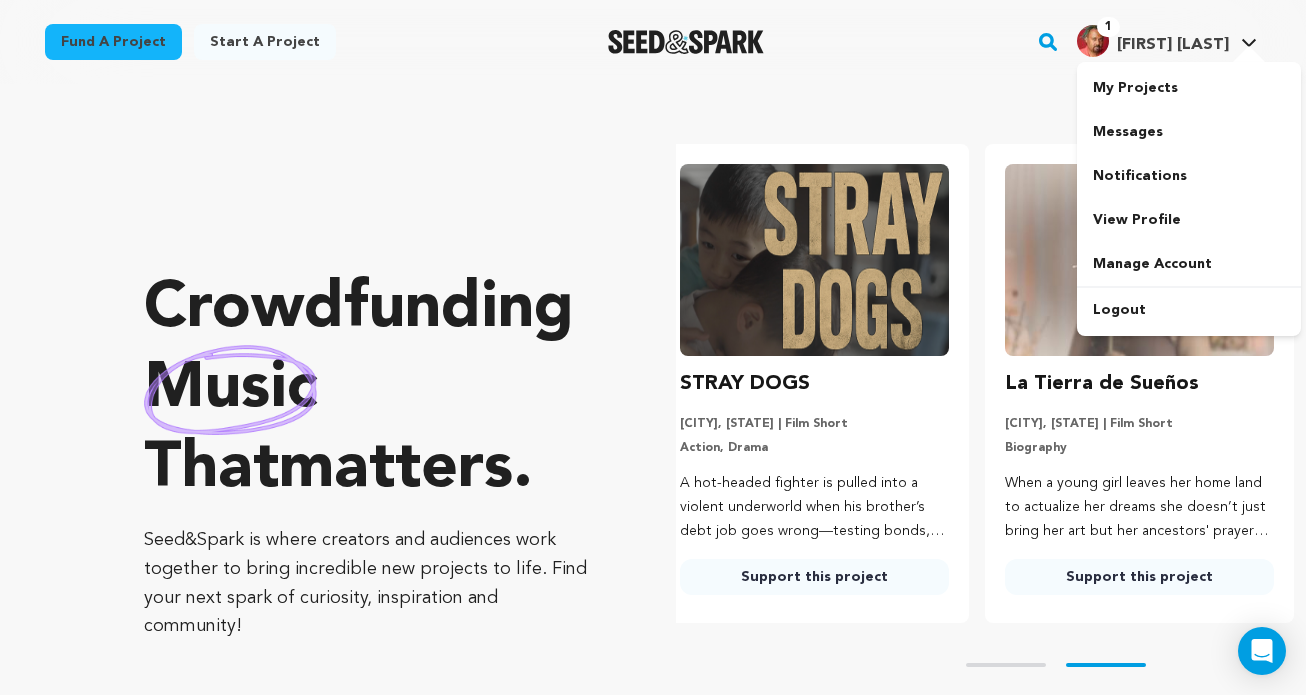 type on "[EMAIL]" 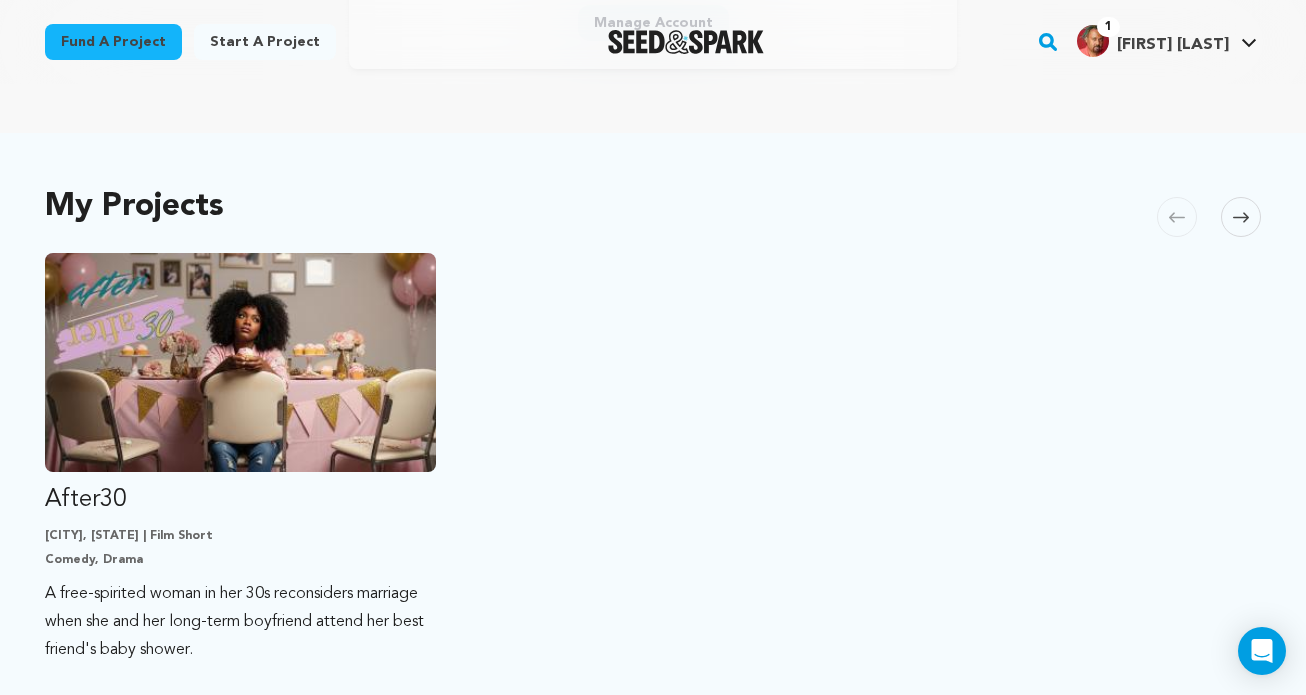 scroll, scrollTop: 339, scrollLeft: 0, axis: vertical 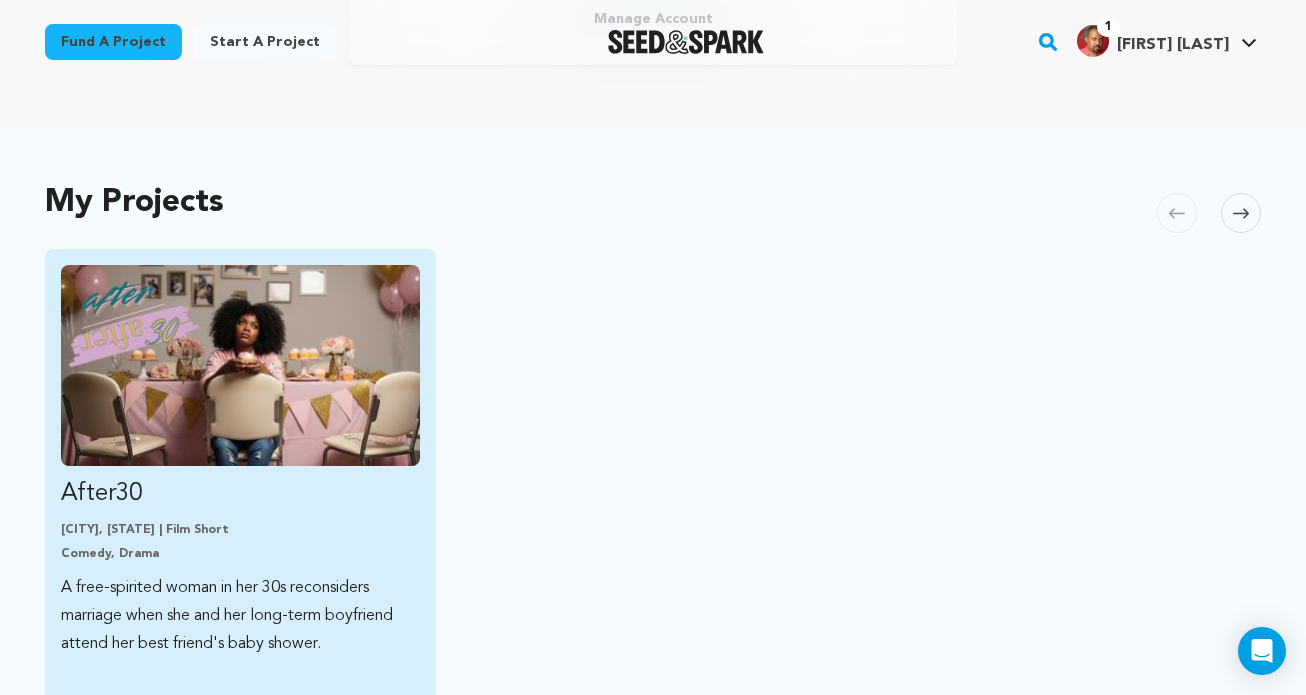 click at bounding box center (240, 365) 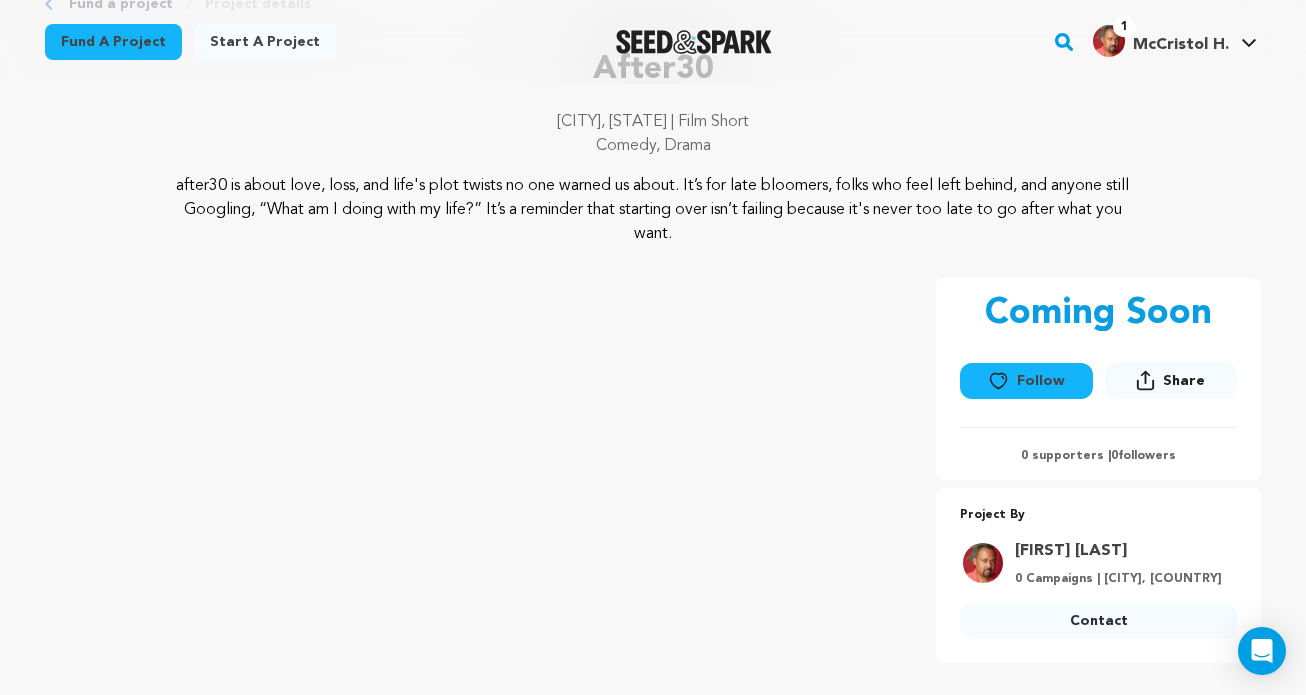 scroll, scrollTop: 0, scrollLeft: 0, axis: both 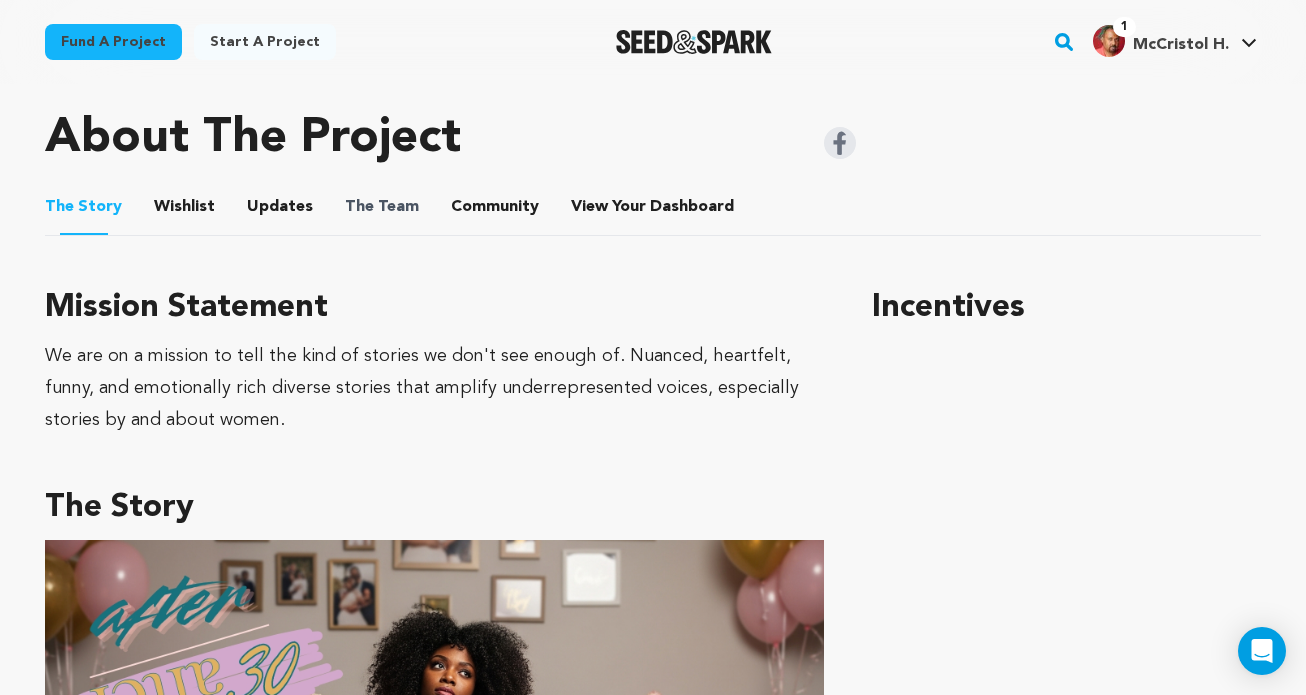 click on "The" at bounding box center [359, 207] 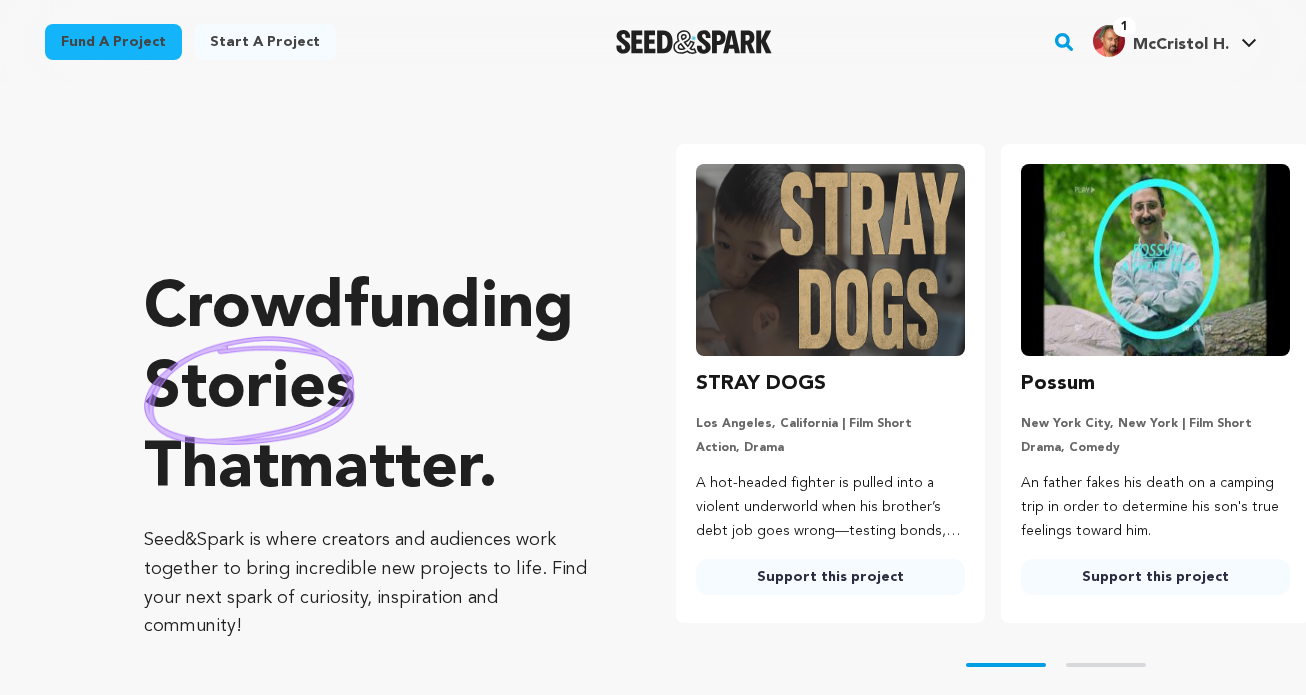 scroll, scrollTop: 0, scrollLeft: 0, axis: both 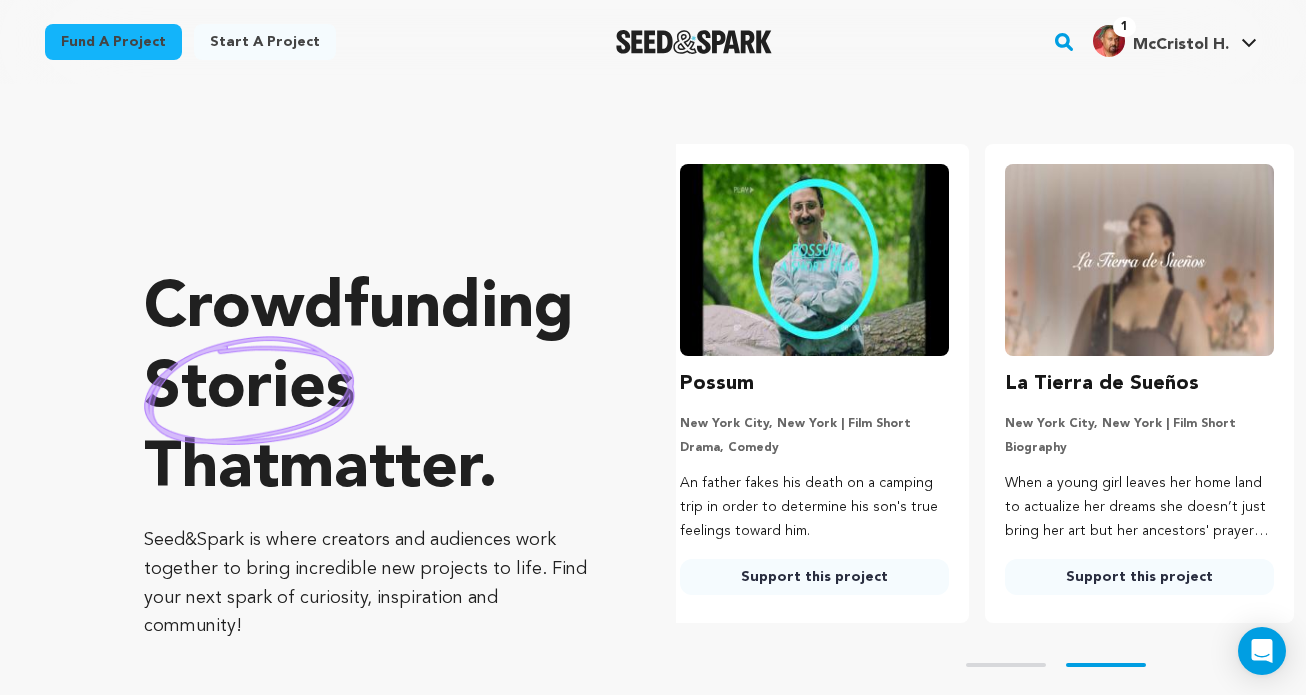 type on "Mccristol@gmail.com" 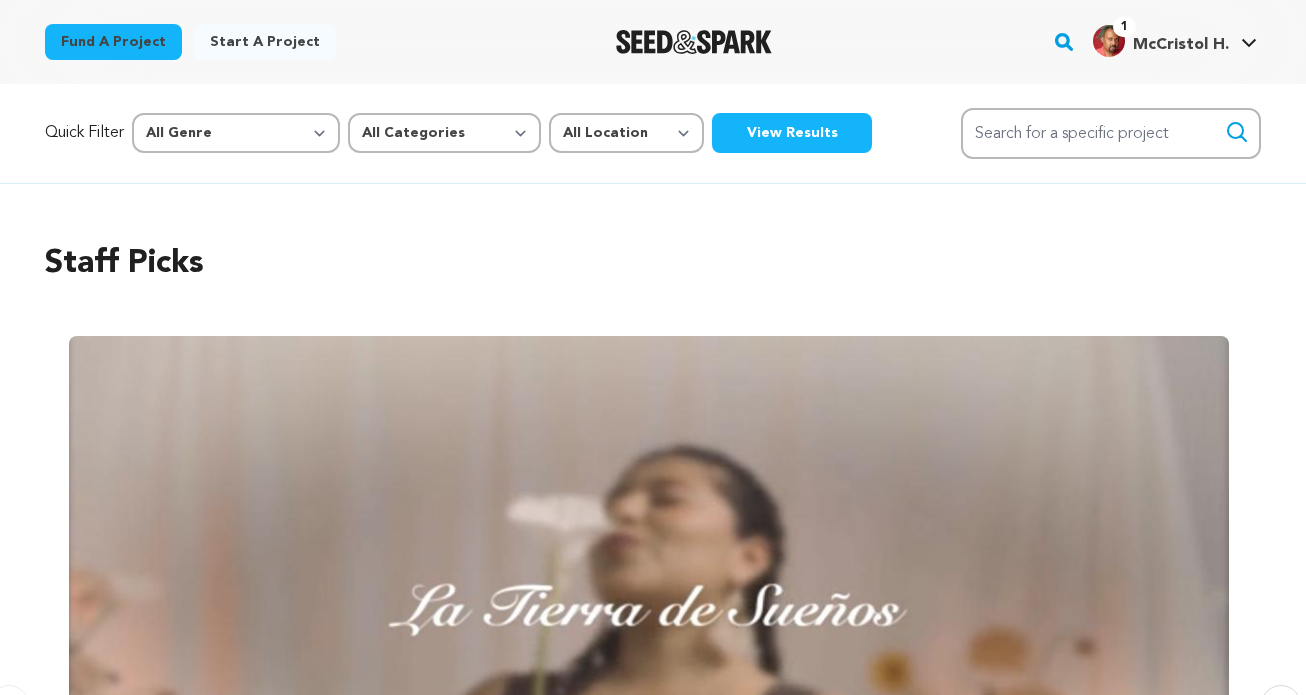 scroll, scrollTop: 0, scrollLeft: 0, axis: both 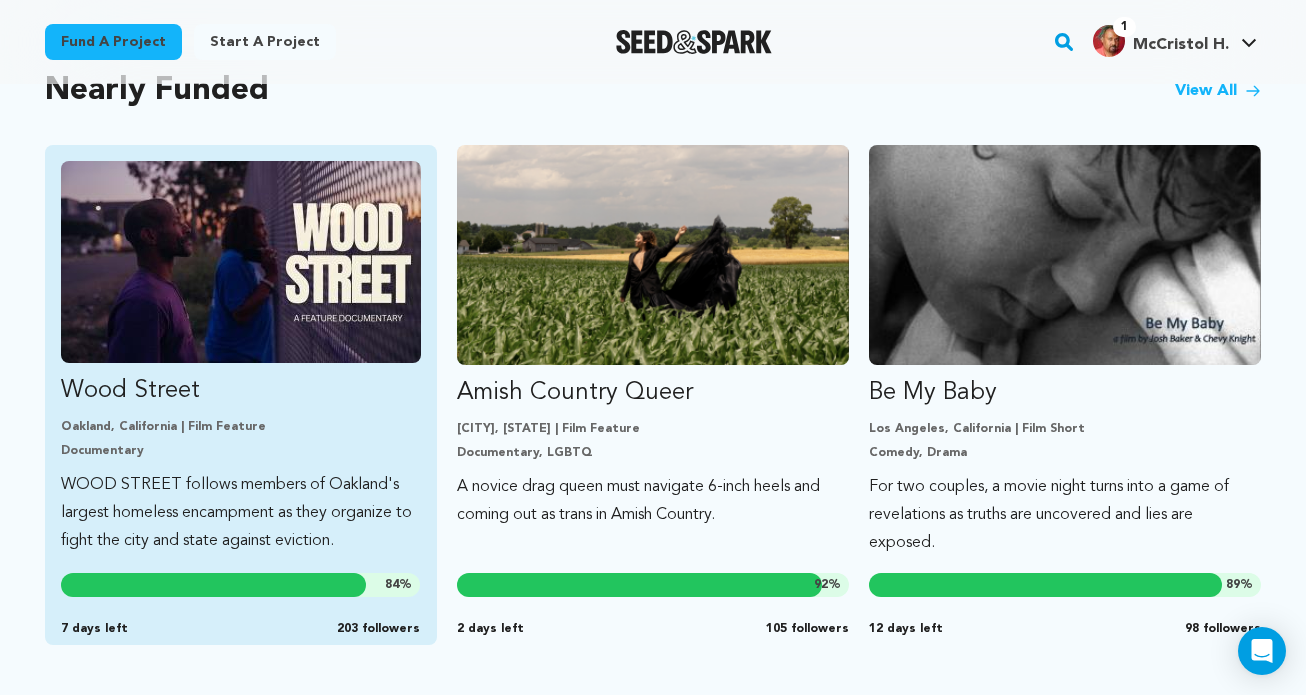 click at bounding box center (241, 262) 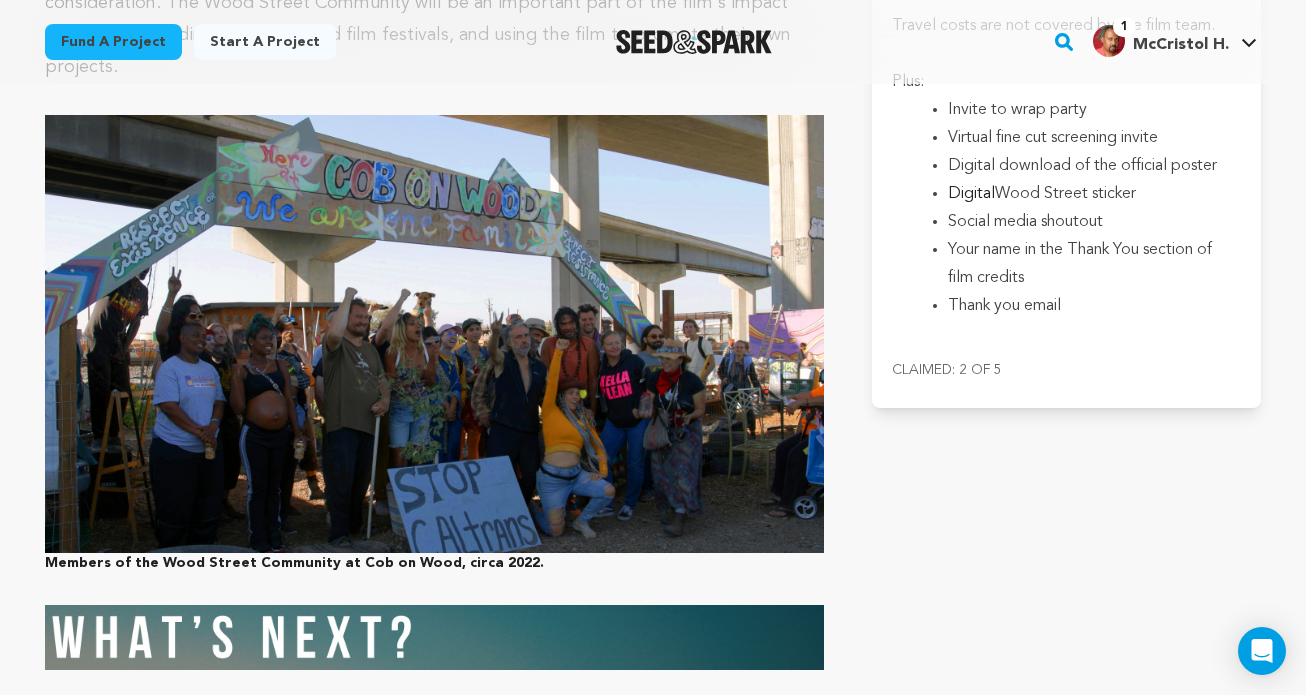 scroll, scrollTop: 5209, scrollLeft: 0, axis: vertical 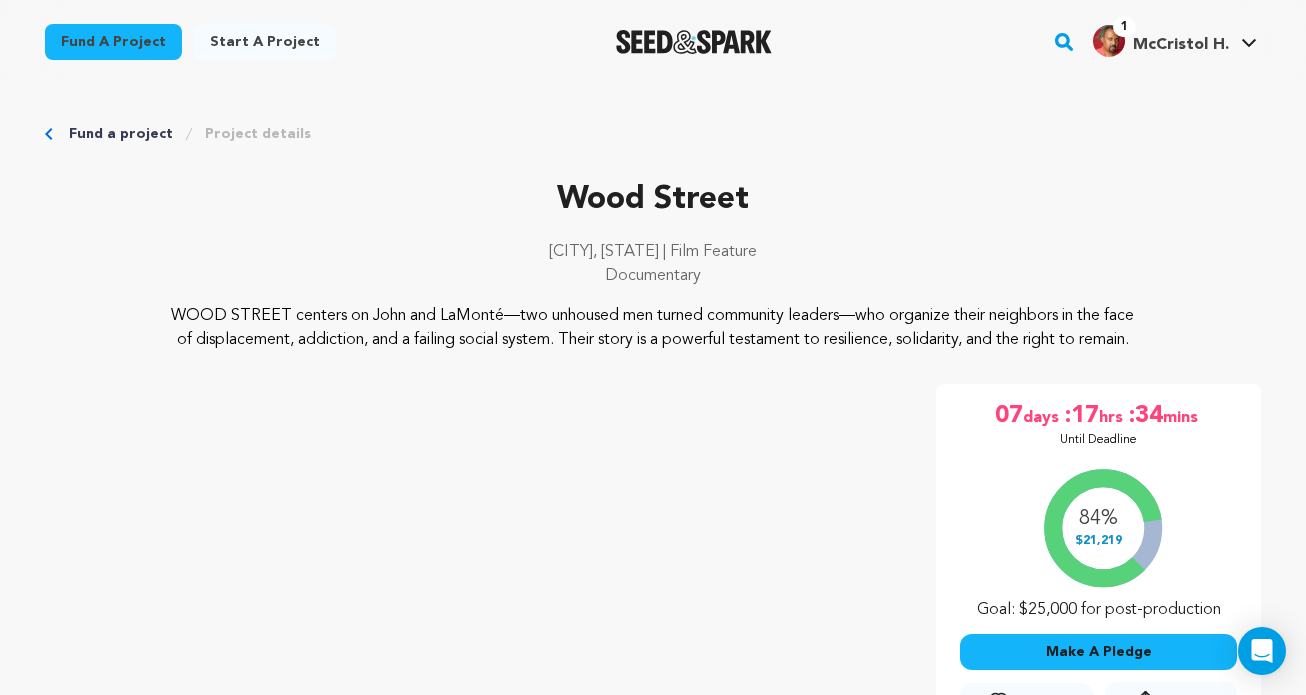 click on "Fund a project" at bounding box center [121, 134] 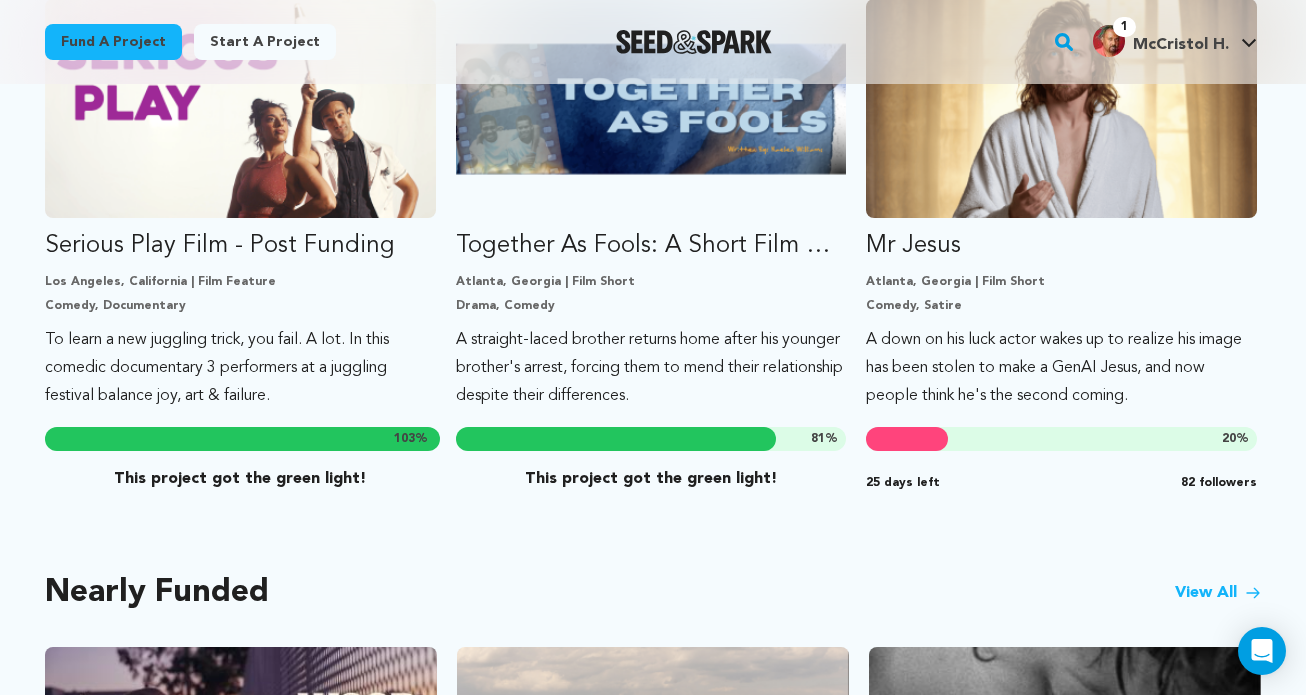 scroll, scrollTop: 1158, scrollLeft: 0, axis: vertical 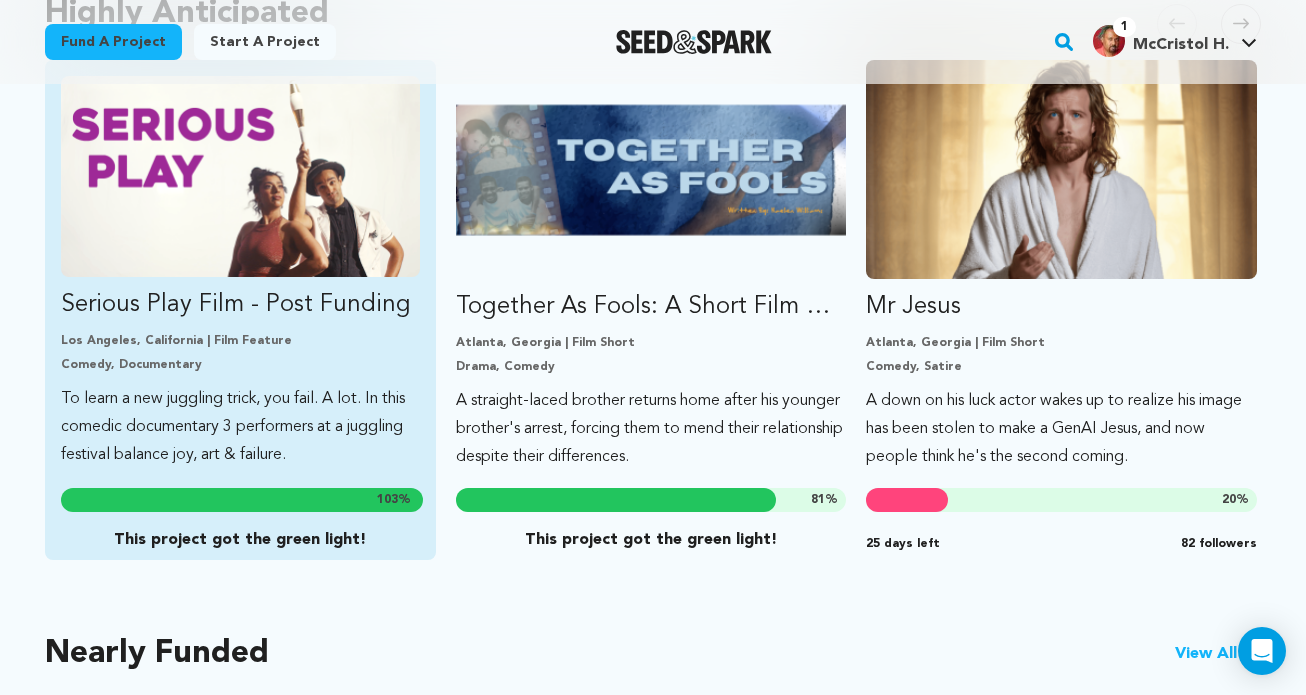 click at bounding box center (240, 176) 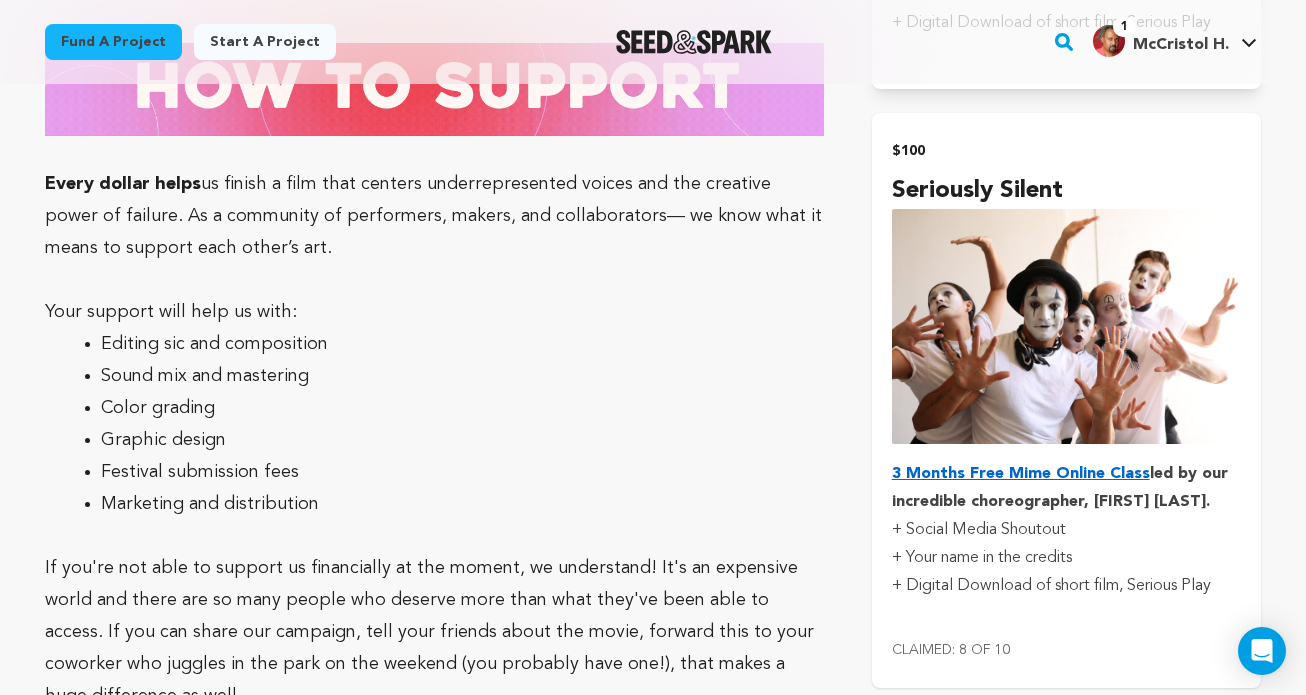 scroll, scrollTop: 5047, scrollLeft: 0, axis: vertical 